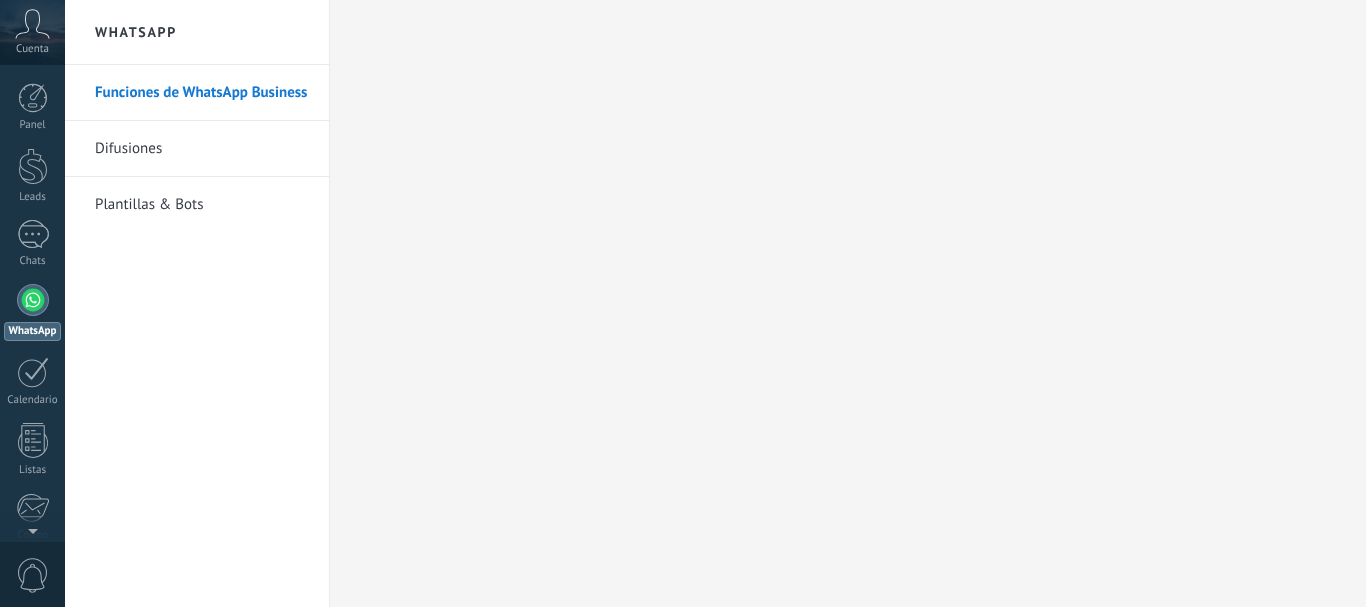 scroll, scrollTop: 0, scrollLeft: 0, axis: both 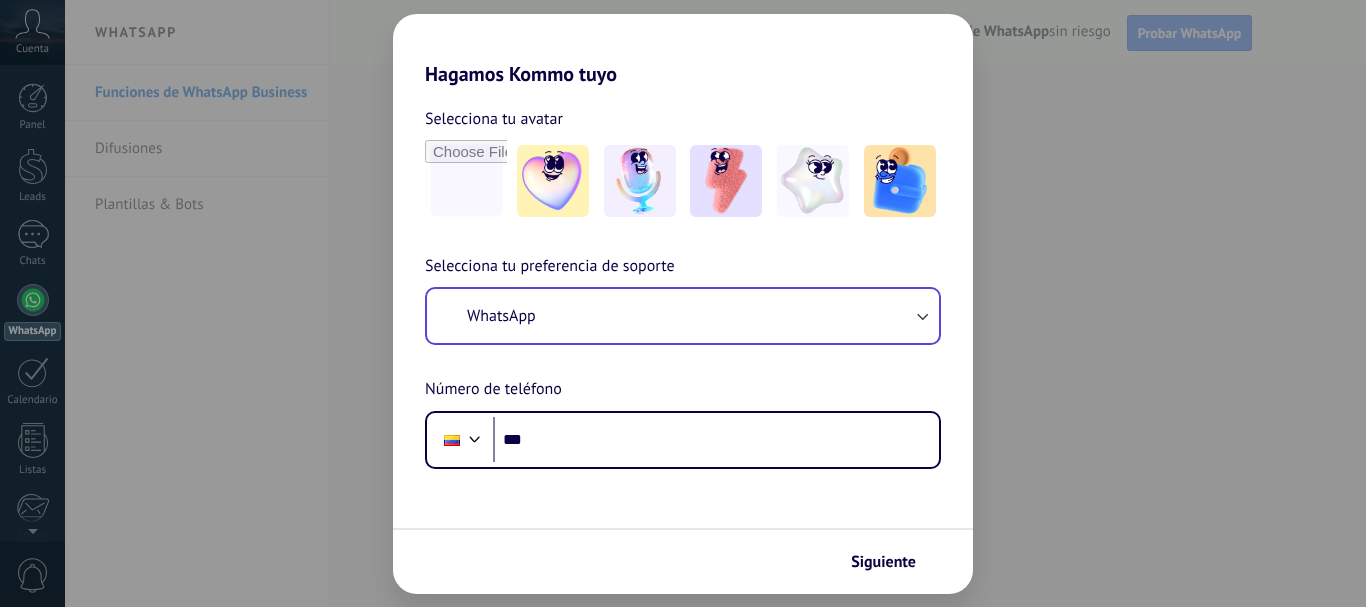 click on "Hagamos Kommo tuyo Selecciona tu avatar Selecciona tu preferencia de soporte WhatsApp Número de teléfono Phone *** Siguiente" at bounding box center (683, 303) 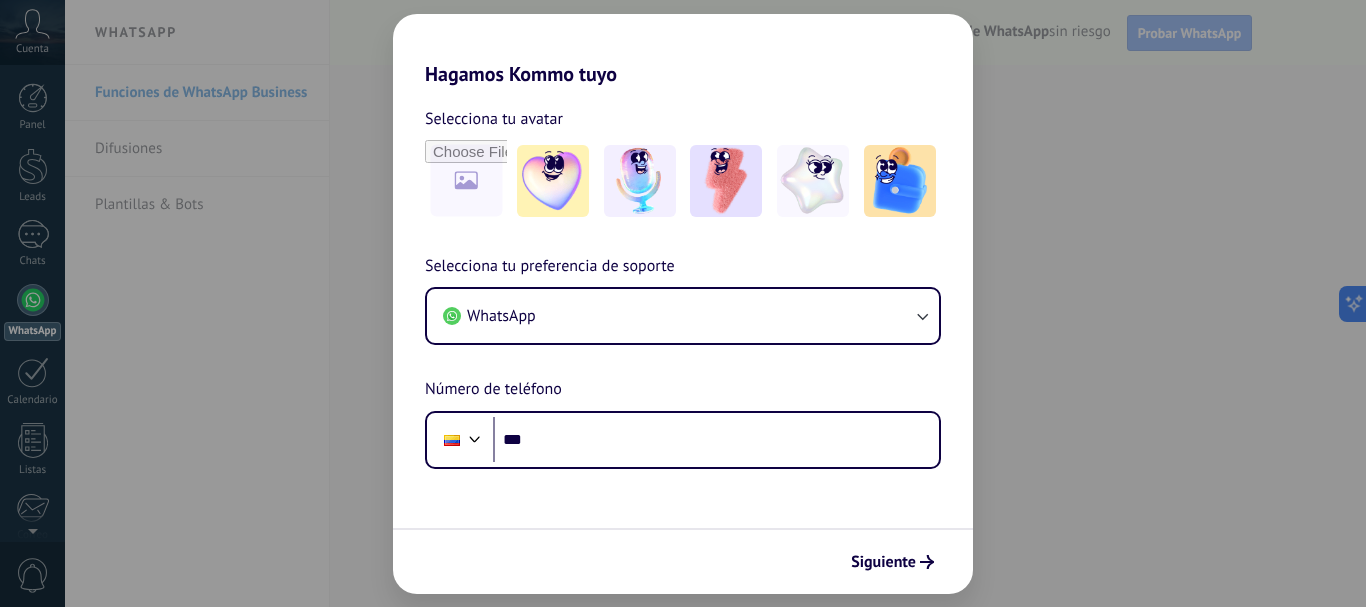 scroll, scrollTop: 0, scrollLeft: 0, axis: both 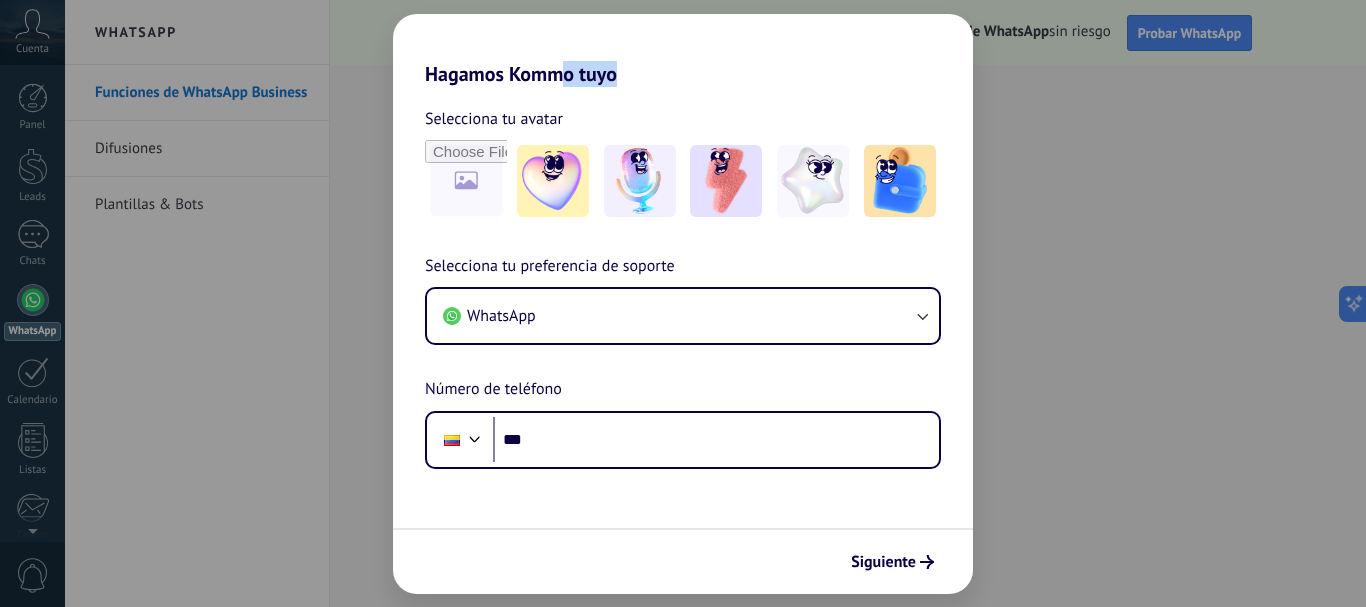 drag, startPoint x: 847, startPoint y: 6, endPoint x: 877, endPoint y: 50, distance: 53.25411 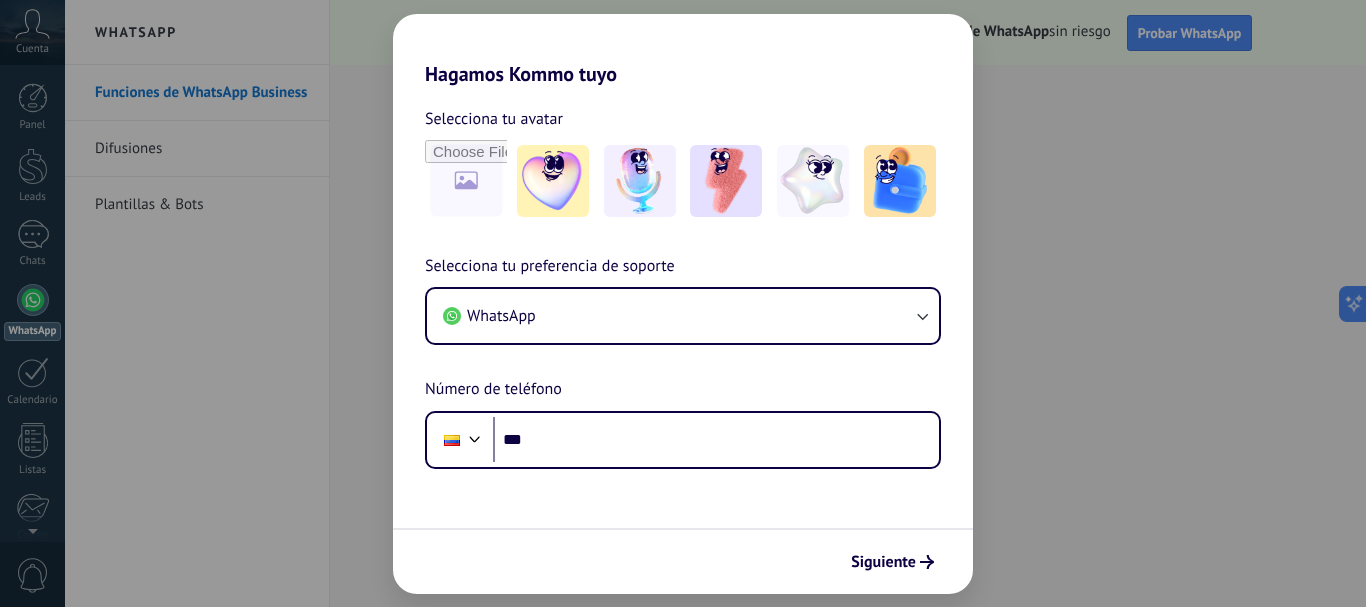 click on "Hagamos Kommo tuyo Selecciona tu avatar Selecciona tu preferencia de soporte WhatsApp Número de teléfono Phone *** Siguiente" at bounding box center [683, 303] 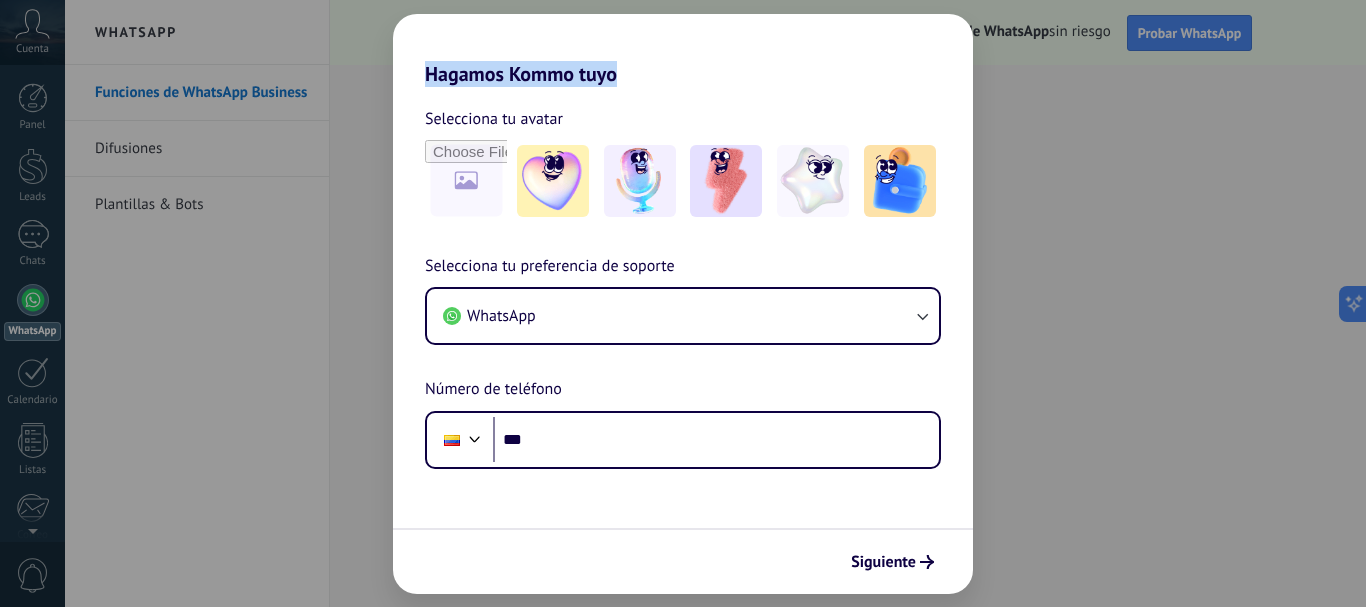 click on "Hagamos Kommo tuyo Selecciona tu avatar Selecciona tu preferencia de soporte WhatsApp Número de teléfono Phone *** Siguiente" at bounding box center [683, 303] 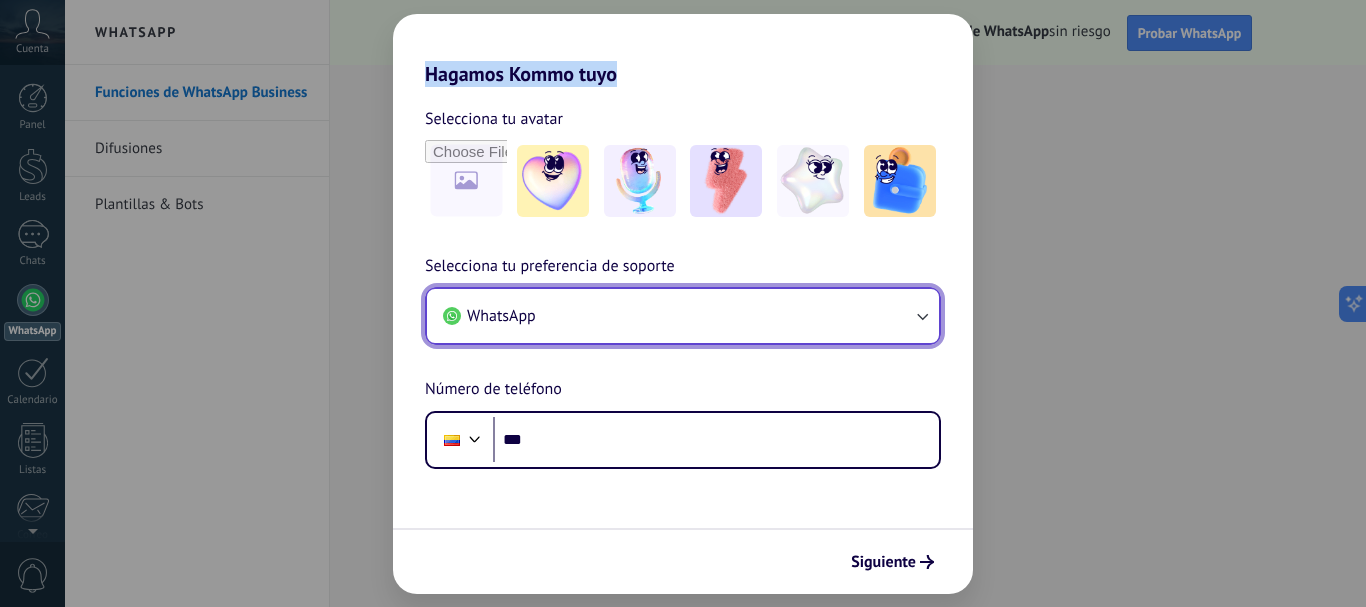 click on "WhatsApp" at bounding box center (683, 316) 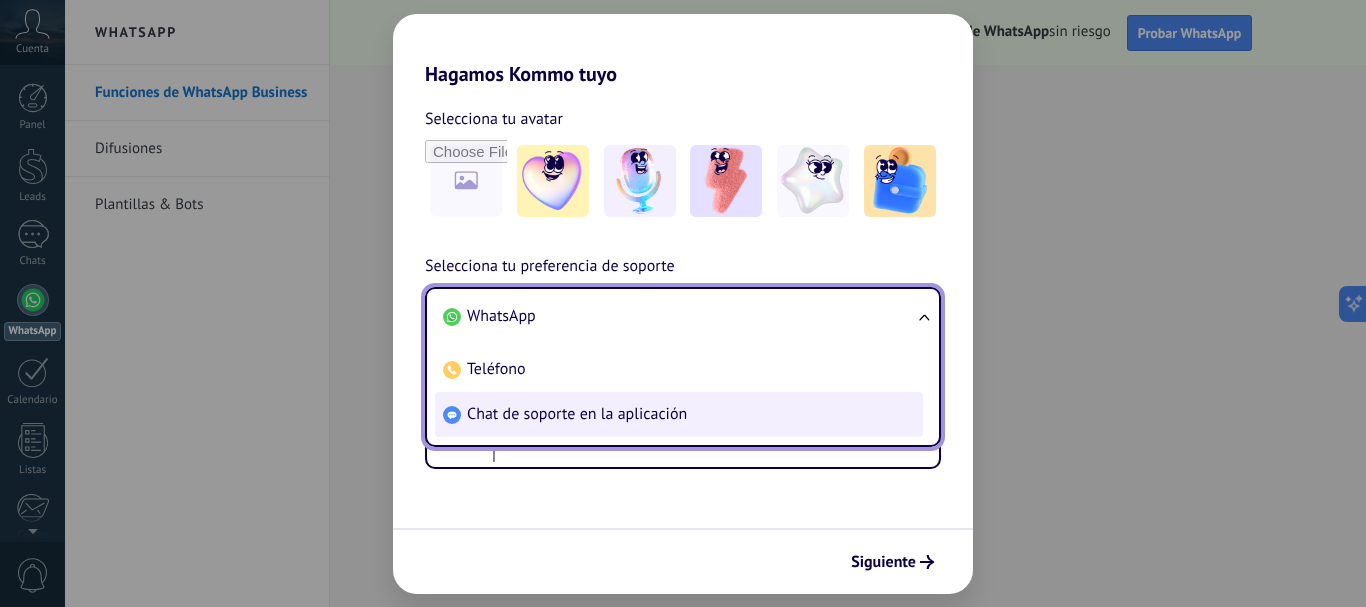 click on "Chat de soporte en la aplicación" at bounding box center [501, 316] 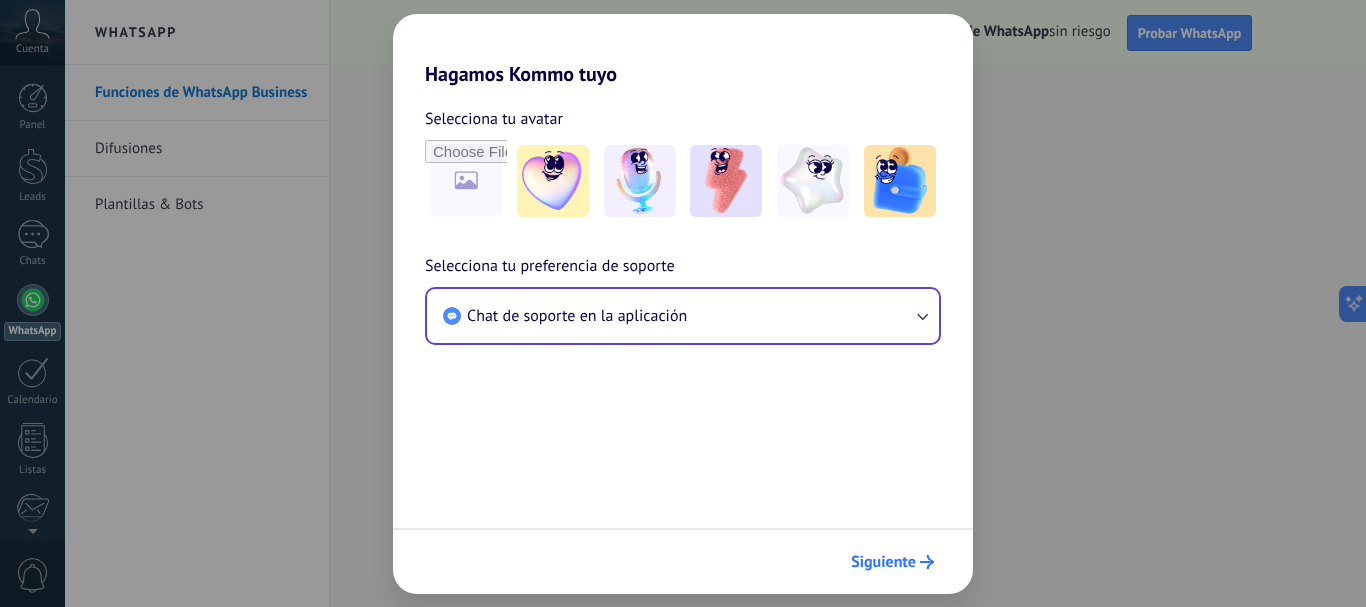 click on "Siguiente" at bounding box center [883, 562] 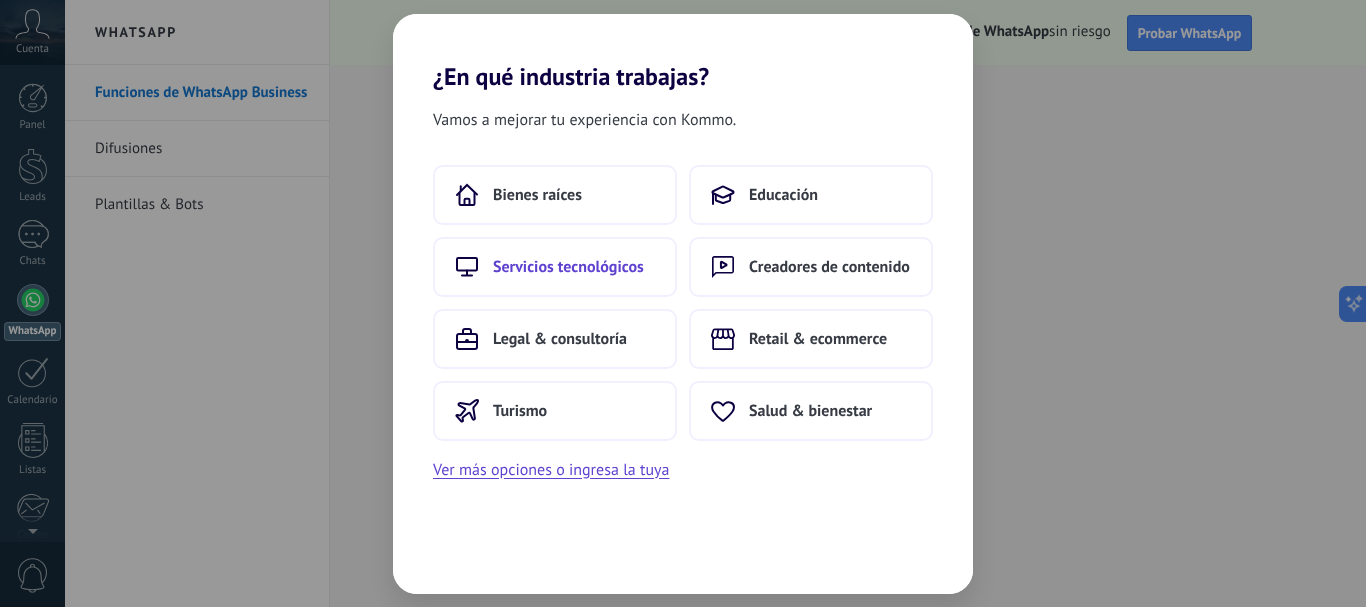click on "Servicios tecnológicos" at bounding box center (537, 195) 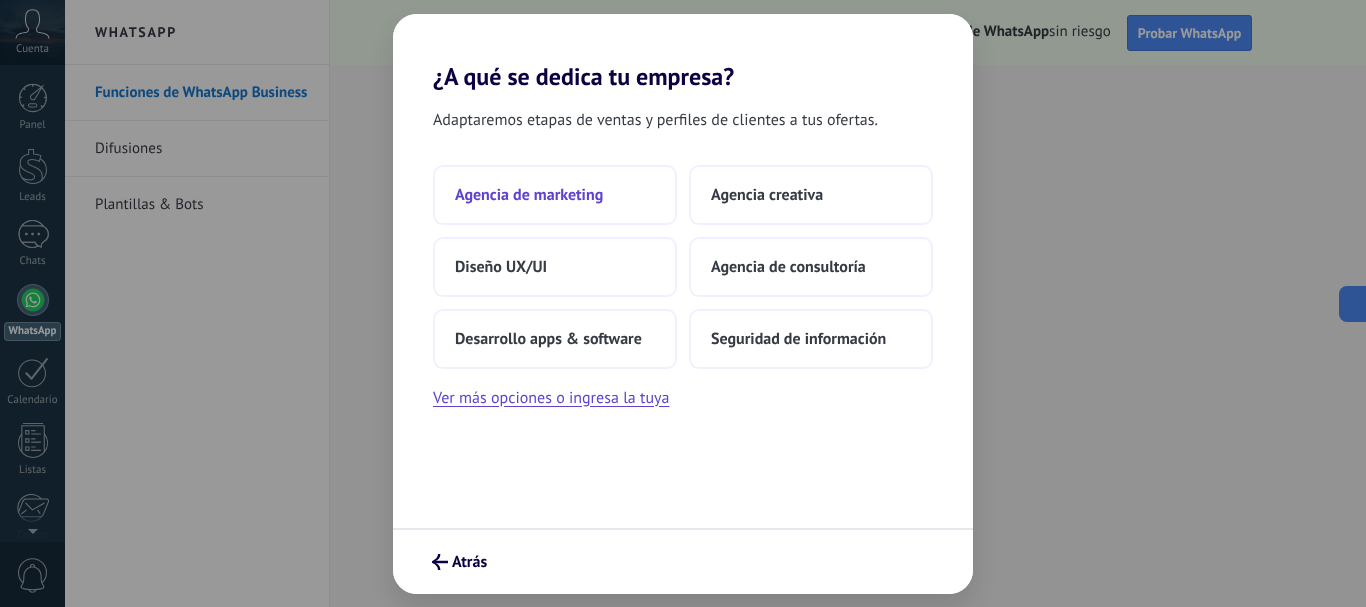 click on "Agencia de marketing" at bounding box center (529, 195) 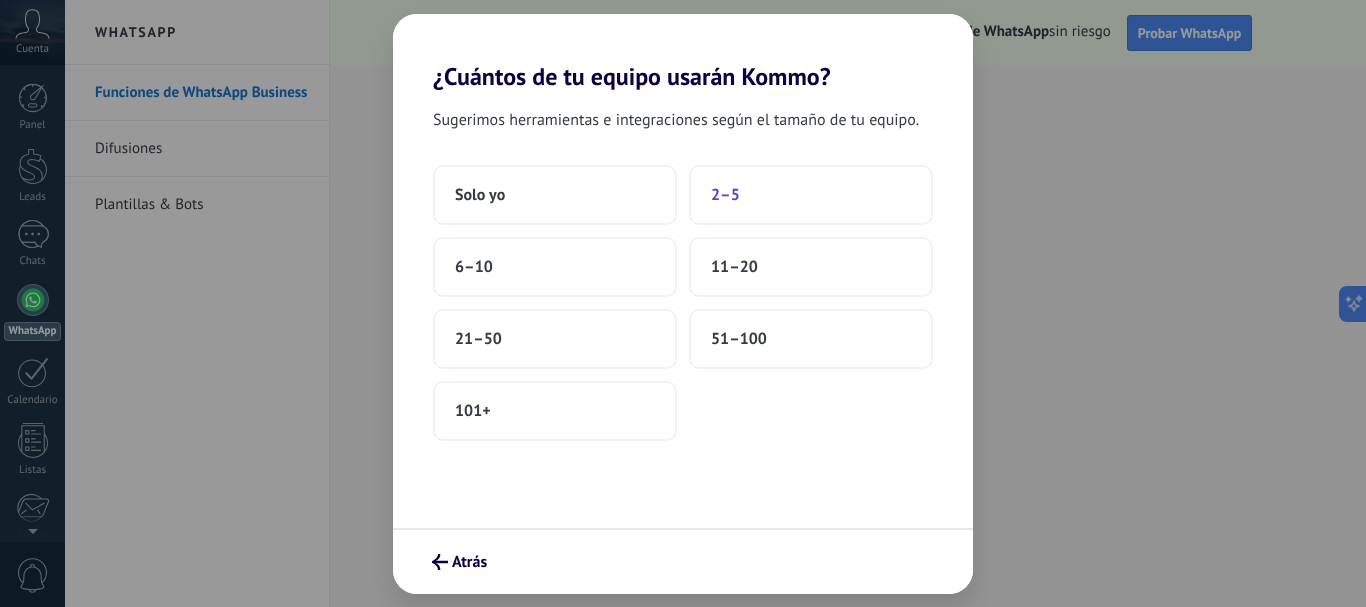 click on "2–5" at bounding box center (480, 195) 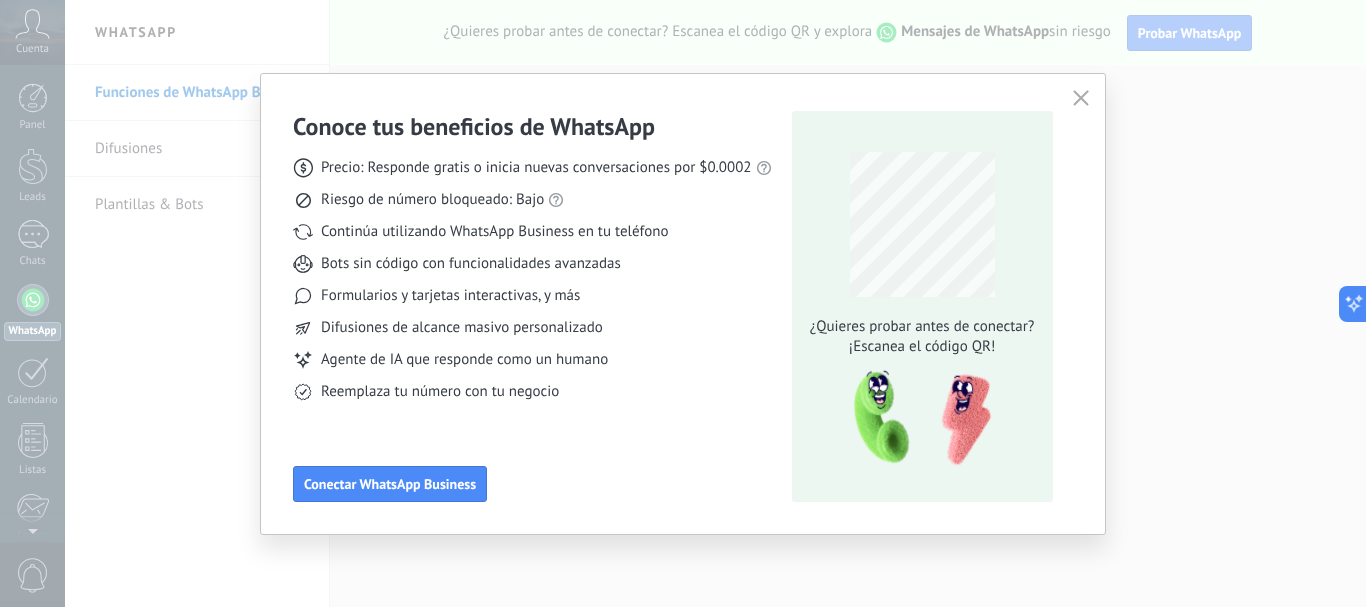click at bounding box center (1081, 99) 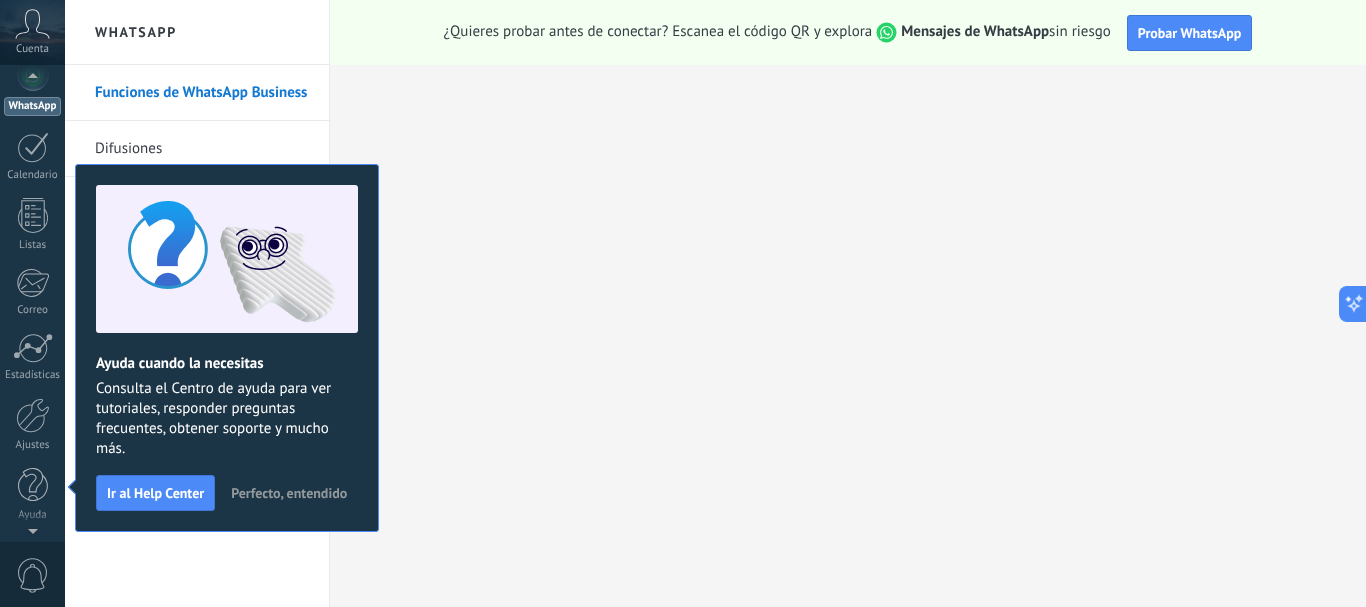 scroll, scrollTop: 0, scrollLeft: 0, axis: both 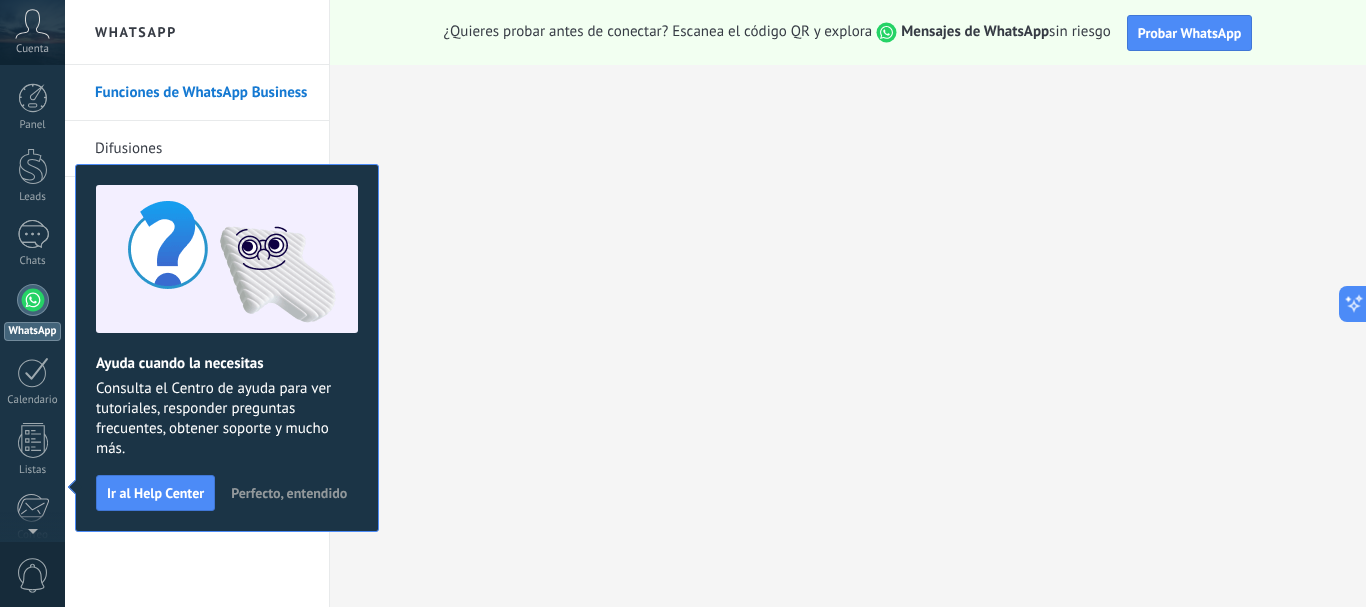click on "Perfecto, entendido" at bounding box center [289, 493] 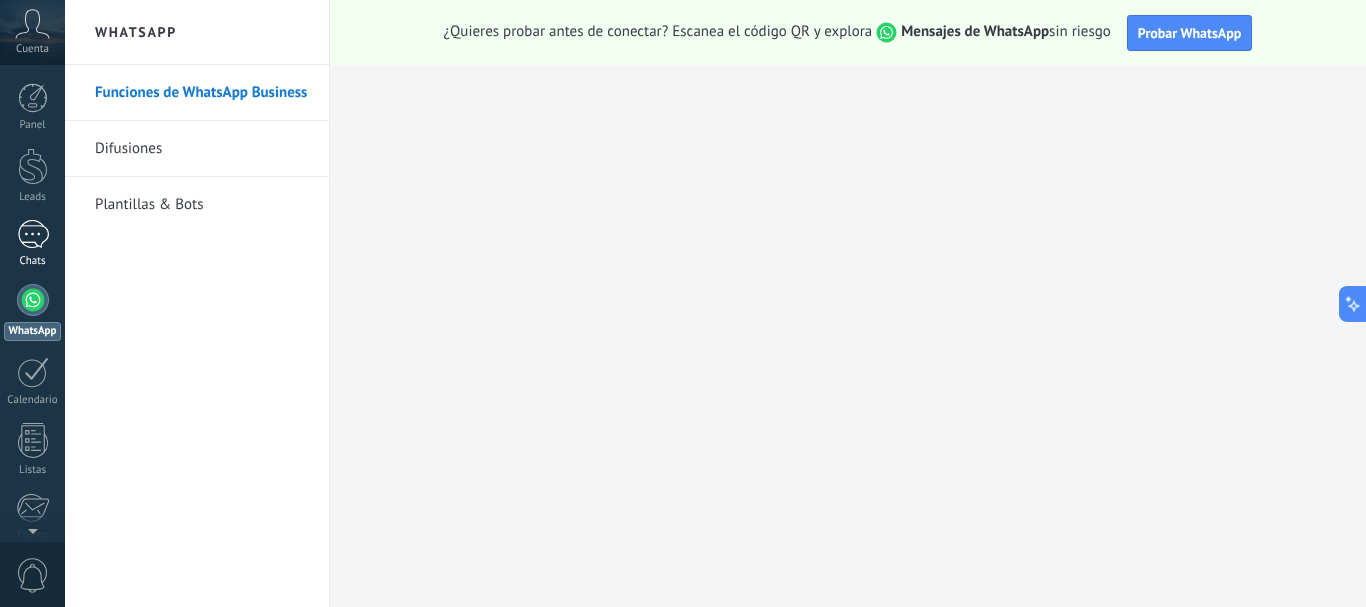 click at bounding box center [33, 234] 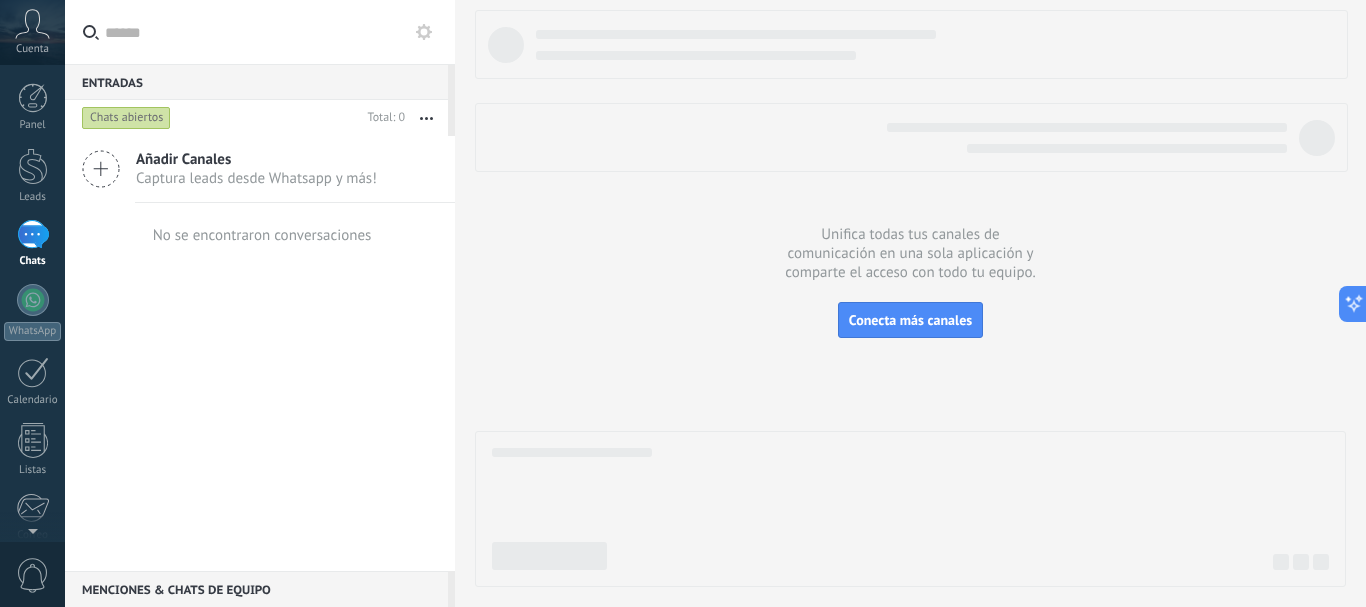 click at bounding box center (33, 234) 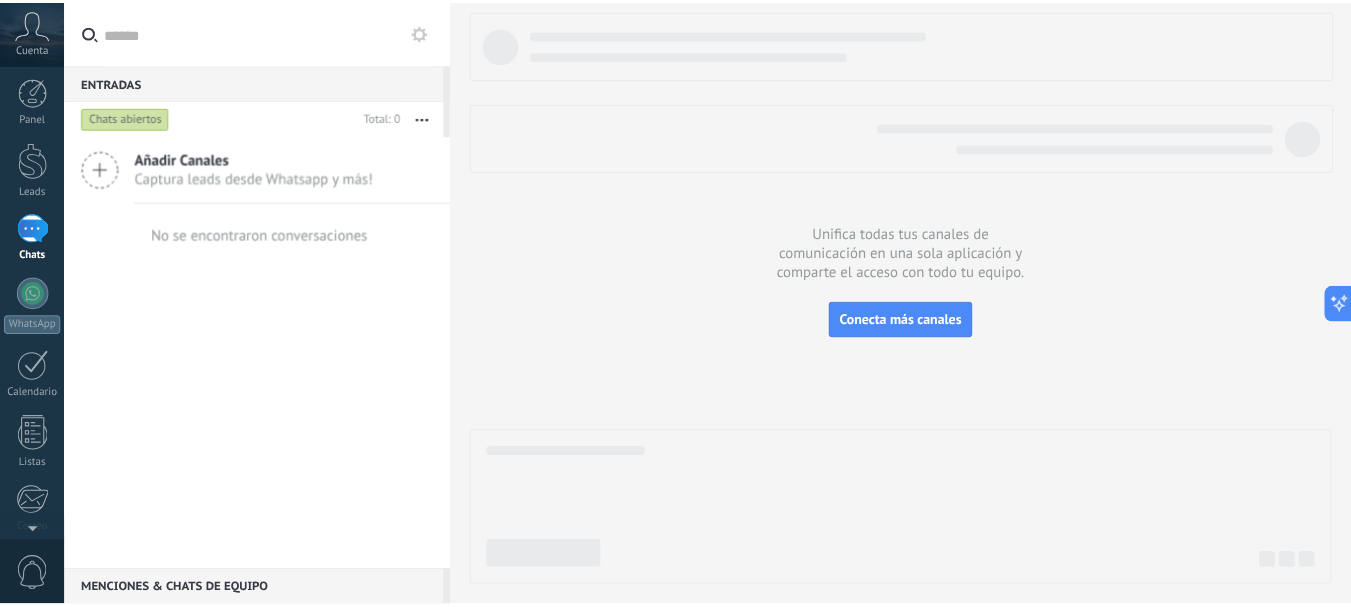 scroll, scrollTop: 0, scrollLeft: 0, axis: both 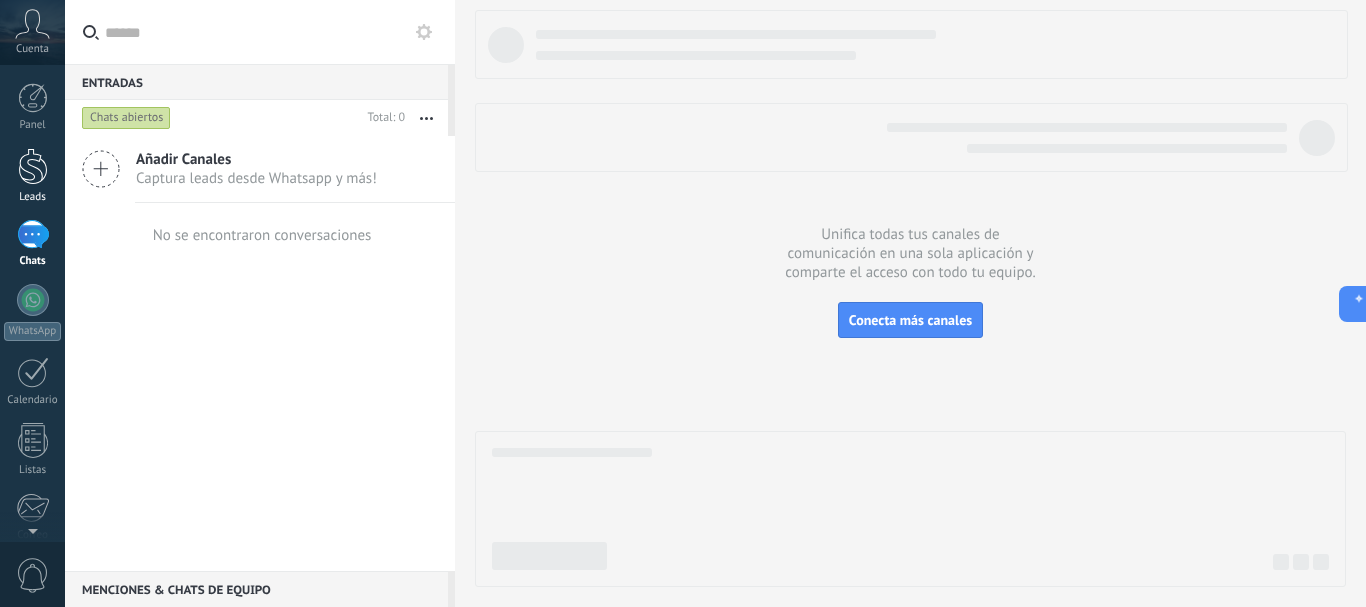 click at bounding box center (33, 166) 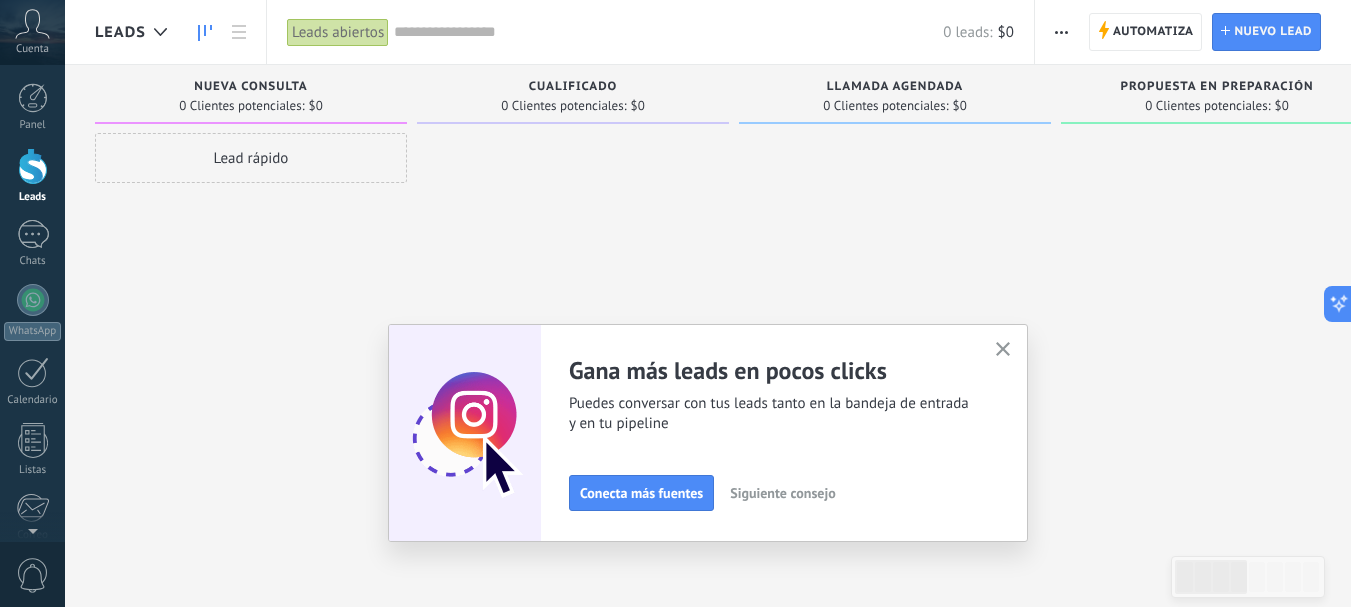 click at bounding box center [1003, 349] 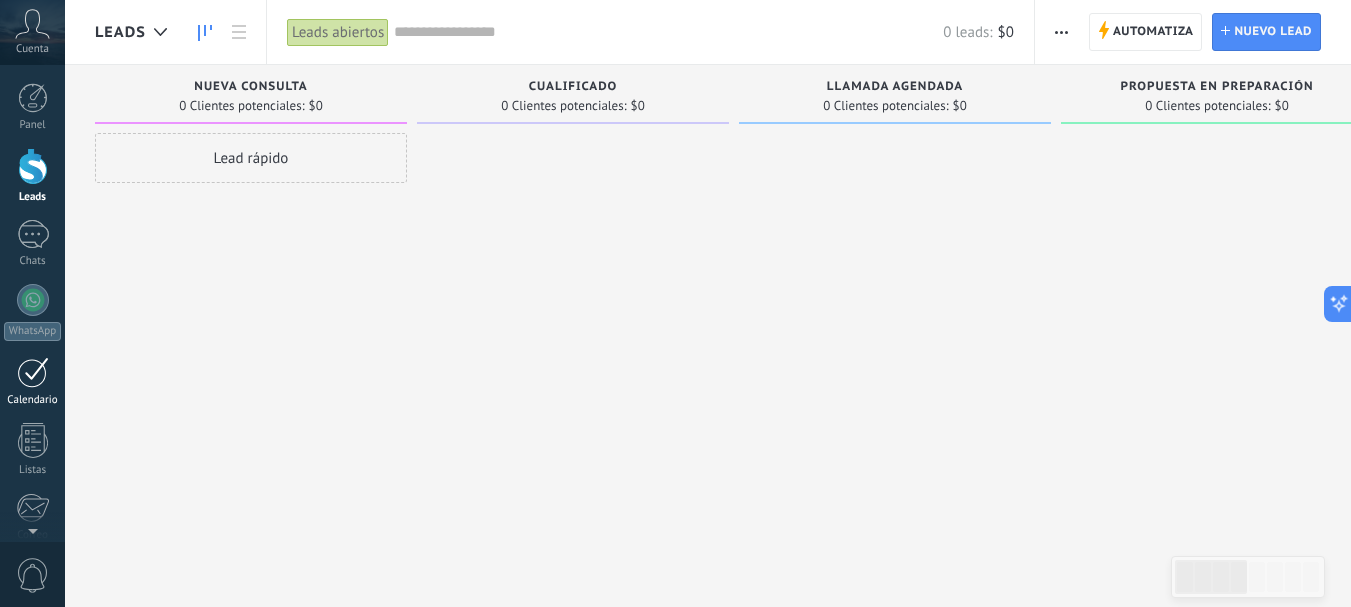 click at bounding box center [33, 372] 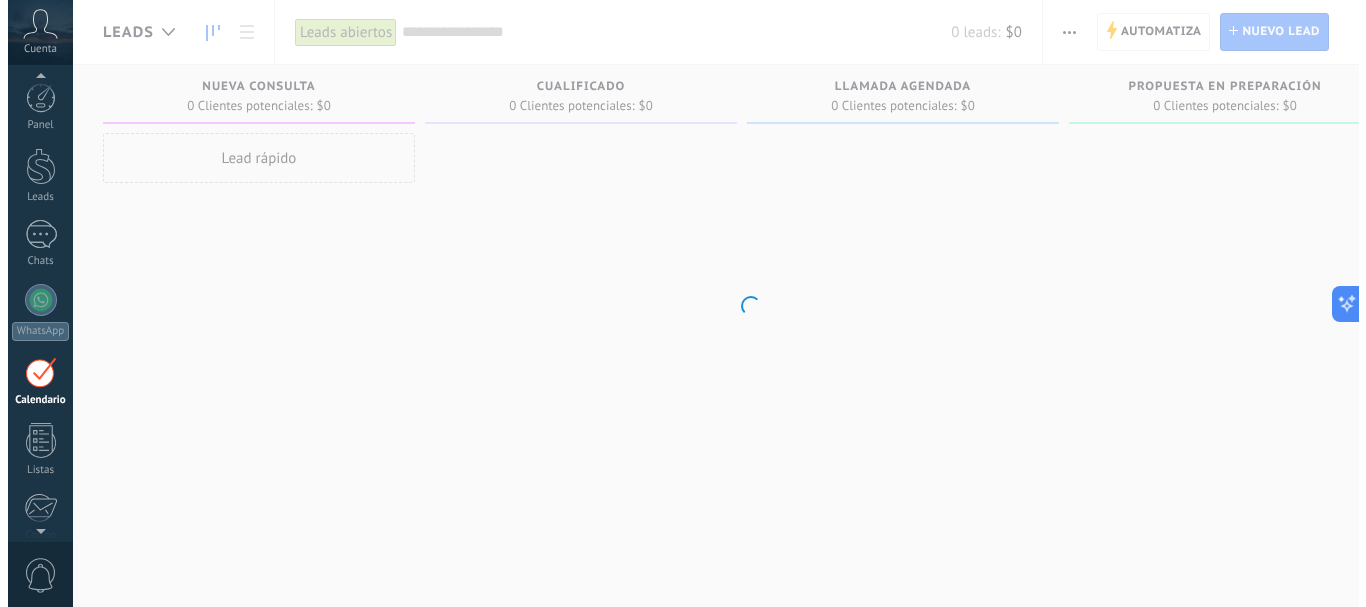 scroll, scrollTop: 58, scrollLeft: 0, axis: vertical 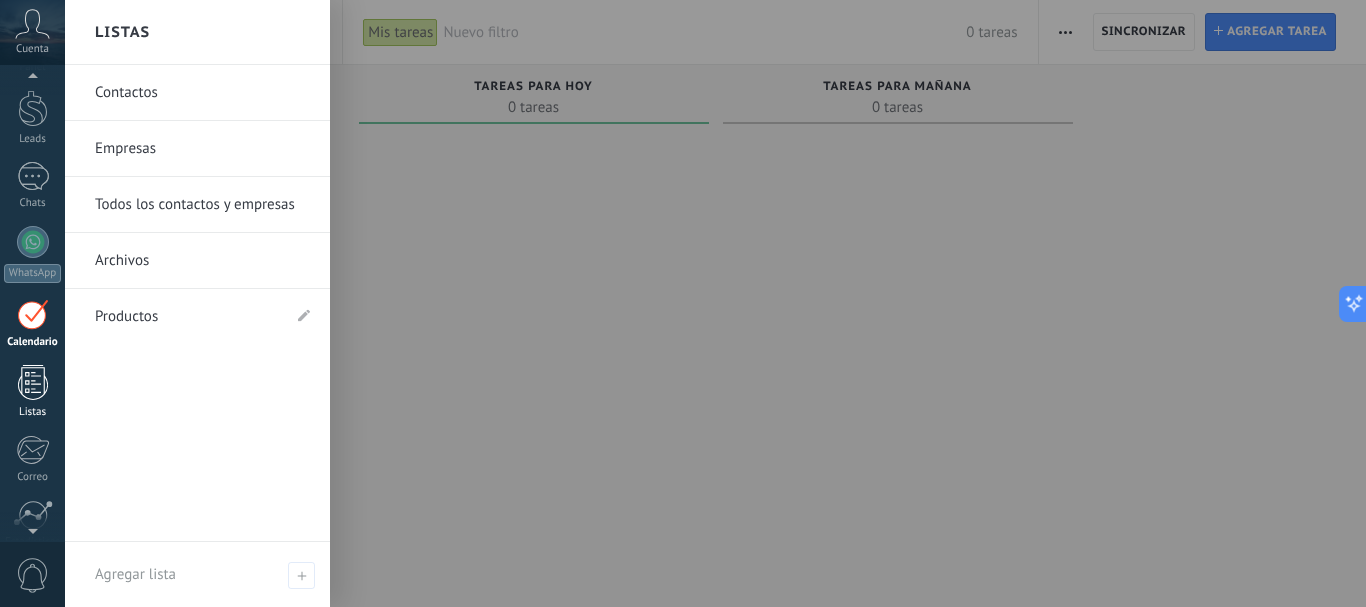 click at bounding box center [33, 382] 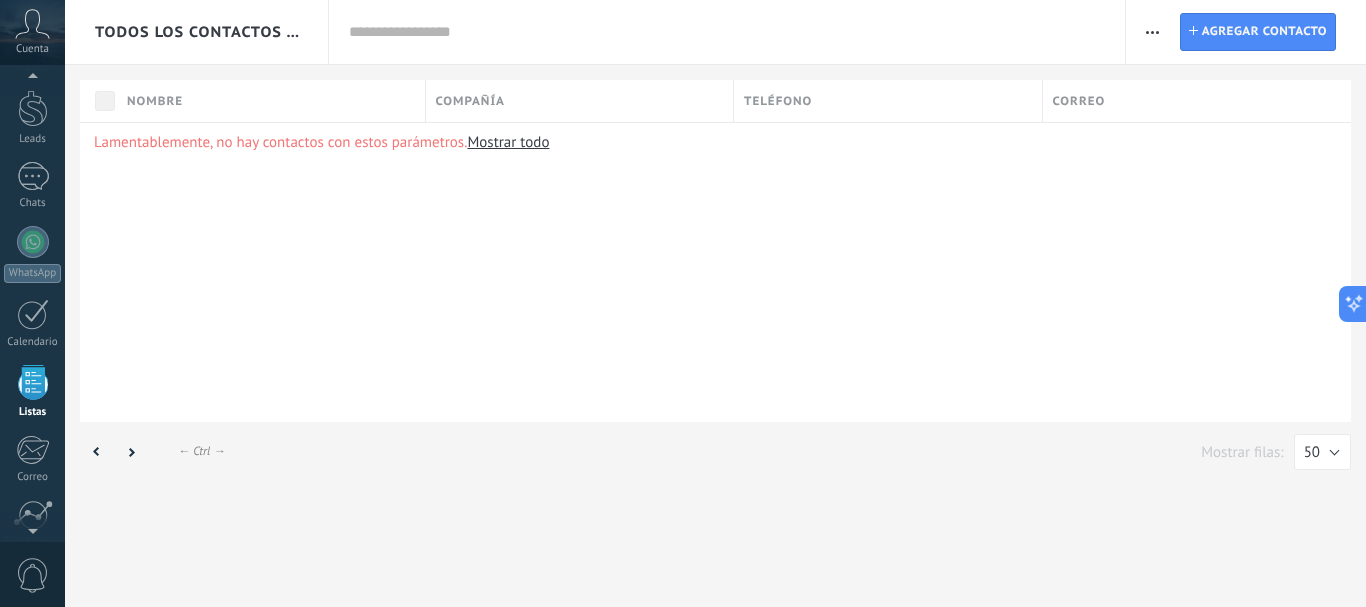 scroll, scrollTop: 124, scrollLeft: 0, axis: vertical 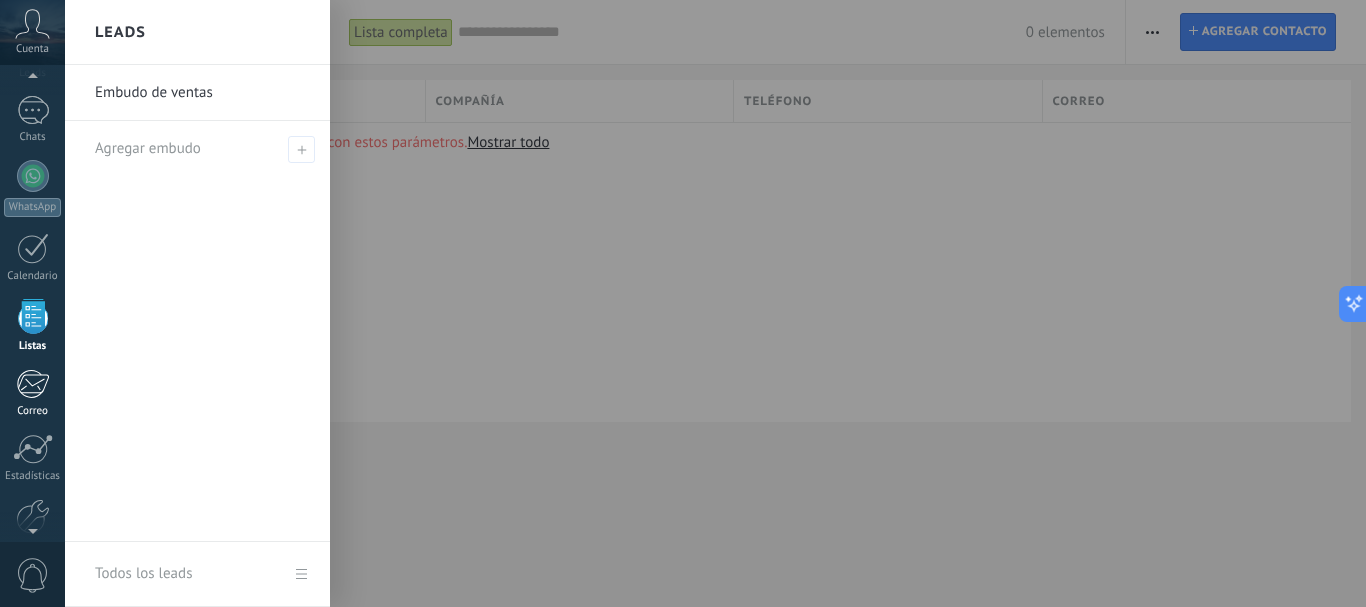 click at bounding box center [32, 384] 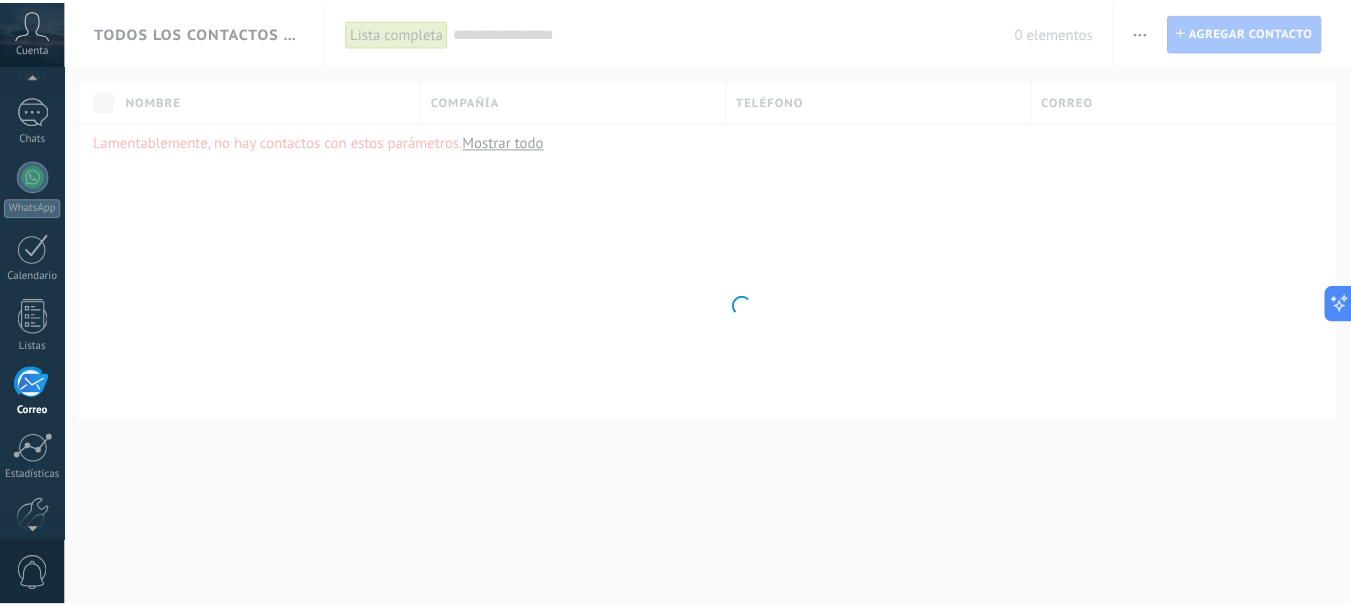 scroll, scrollTop: 194, scrollLeft: 0, axis: vertical 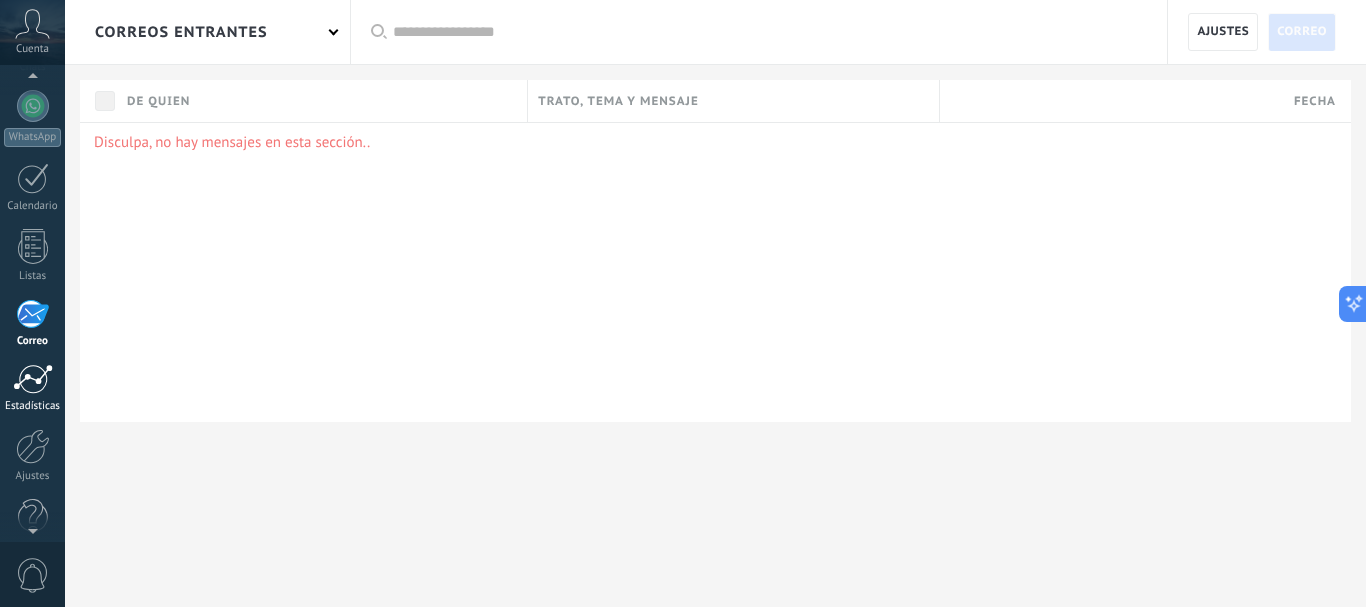 click at bounding box center (33, 379) 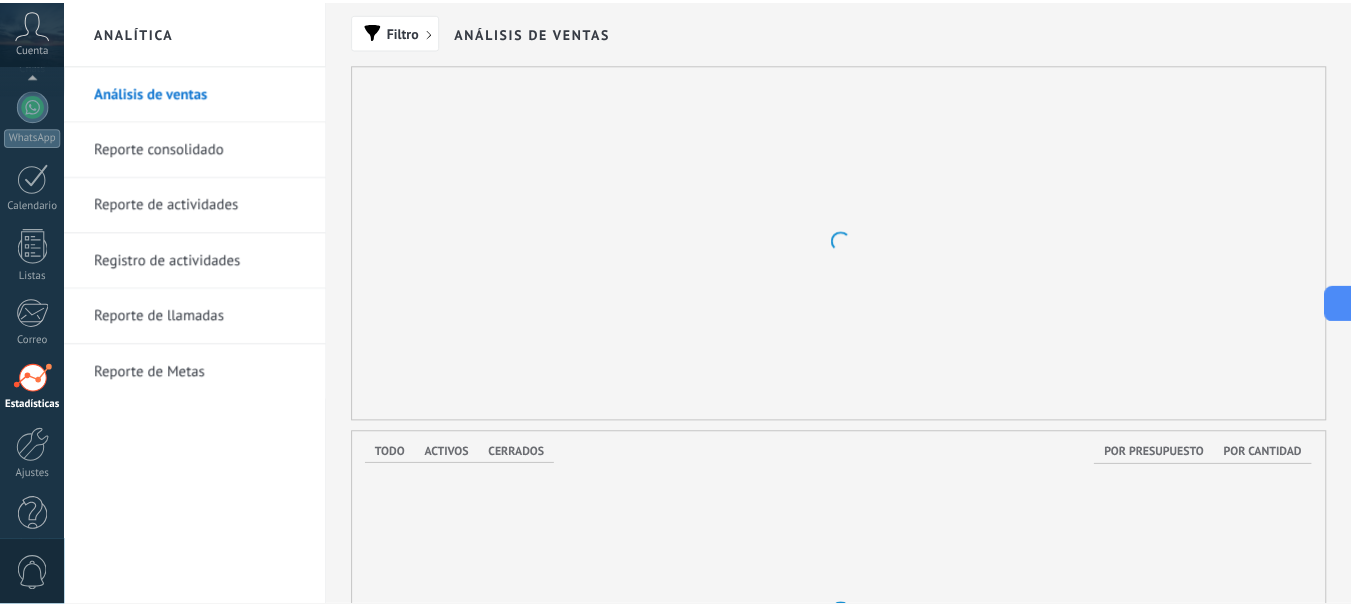 scroll, scrollTop: 225, scrollLeft: 0, axis: vertical 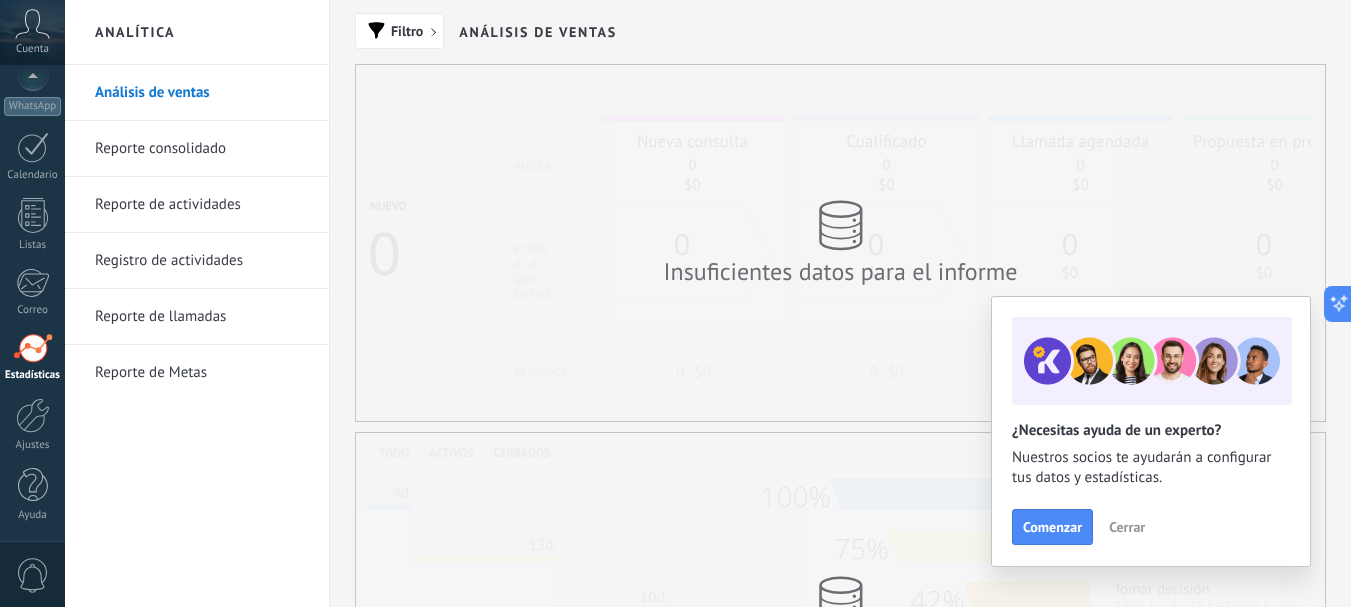 click on "Cerrar" at bounding box center (1127, 527) 